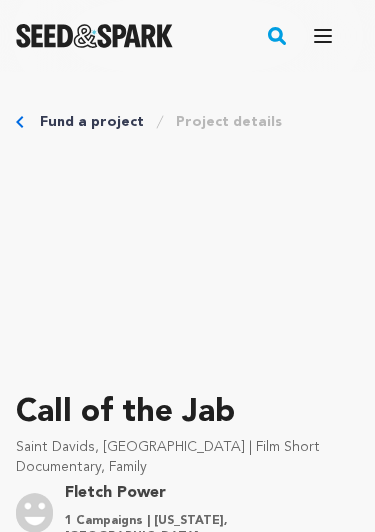 scroll, scrollTop: 0, scrollLeft: 0, axis: both 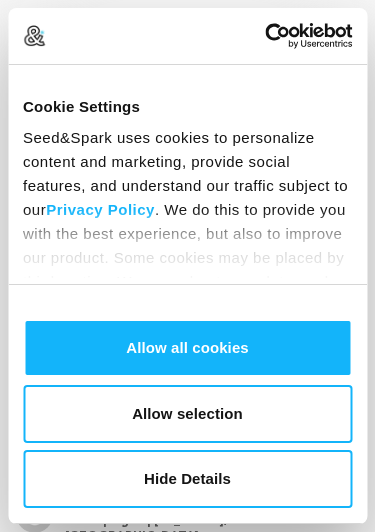 click on "Hide Details" at bounding box center [187, 479] 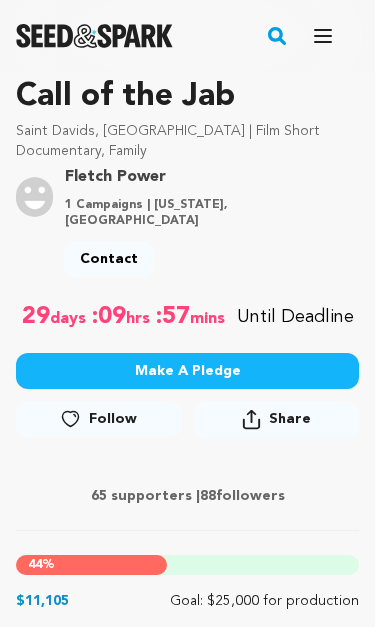 scroll, scrollTop: 323, scrollLeft: 0, axis: vertical 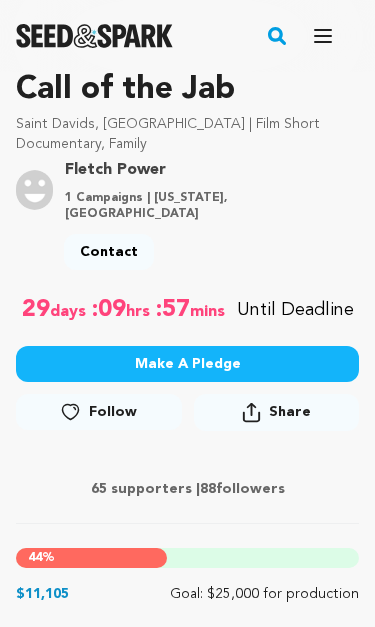 click on "Make A Pledge" at bounding box center (187, 364) 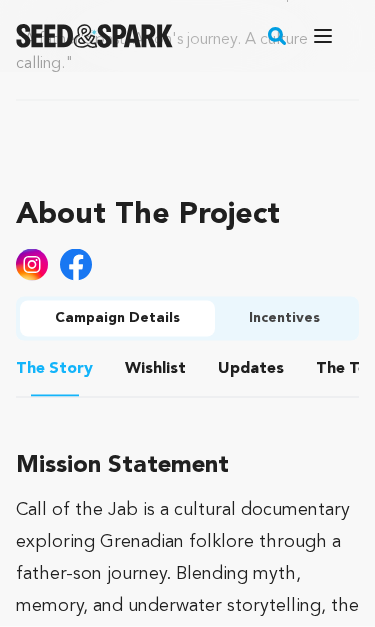 scroll, scrollTop: 977, scrollLeft: 0, axis: vertical 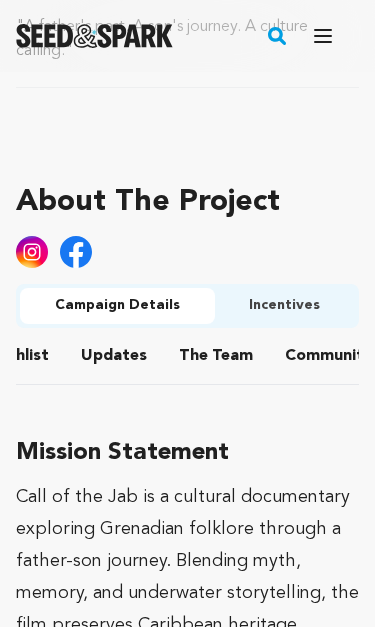 click on "The Team" at bounding box center (216, 360) 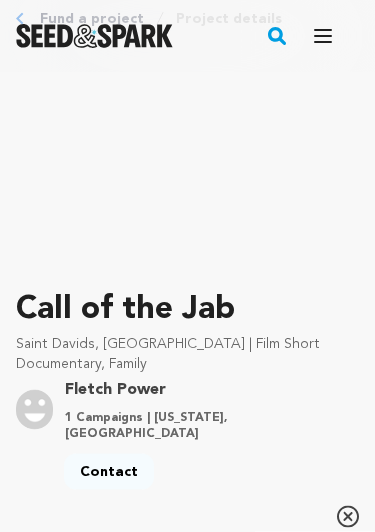 scroll, scrollTop: 0, scrollLeft: 0, axis: both 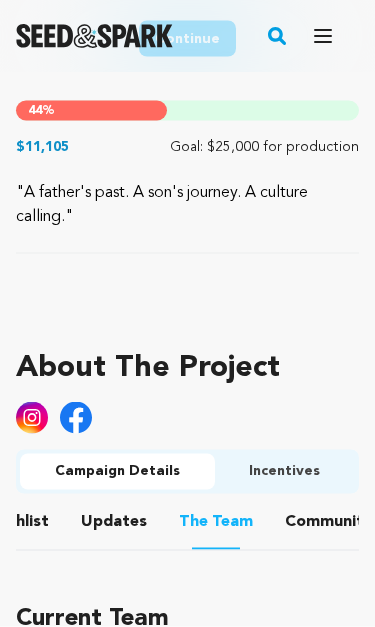 click on "Incentives" at bounding box center (285, 472) 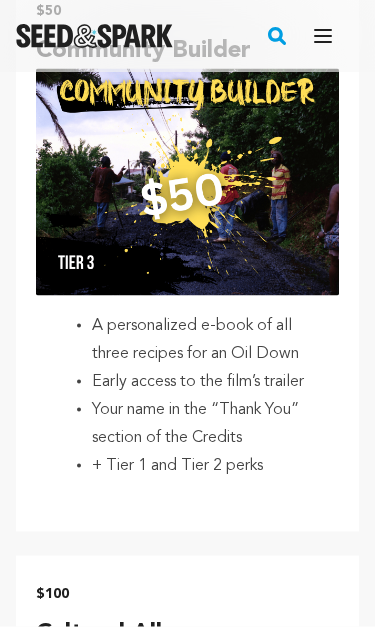 scroll, scrollTop: 2525, scrollLeft: 0, axis: vertical 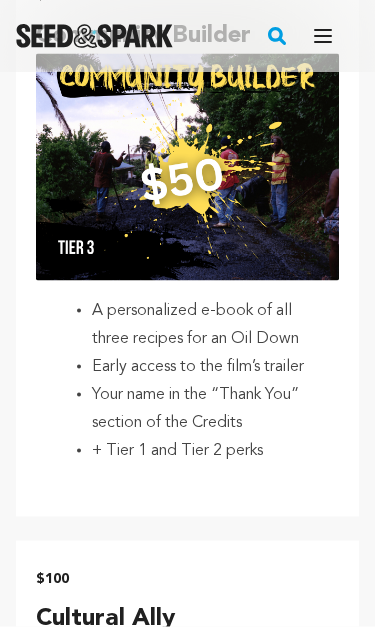 click at bounding box center [187, 167] 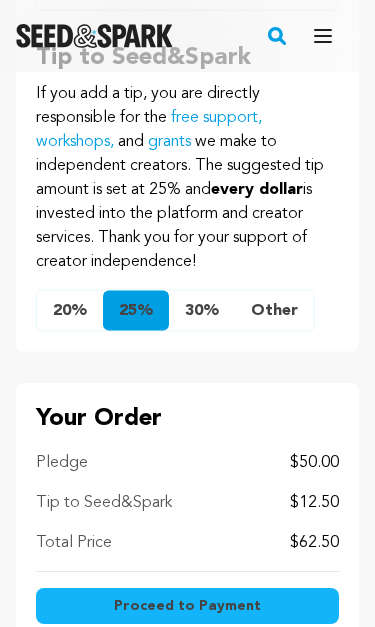 scroll, scrollTop: 1274, scrollLeft: 0, axis: vertical 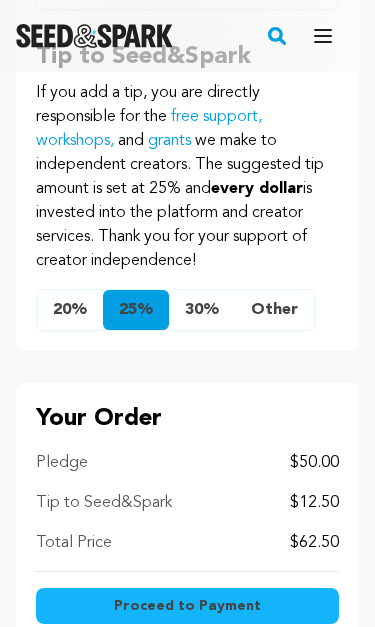 click on "Other" at bounding box center [274, 310] 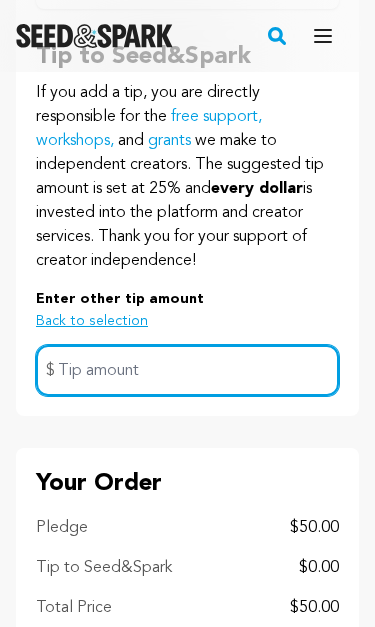 click at bounding box center [187, 370] 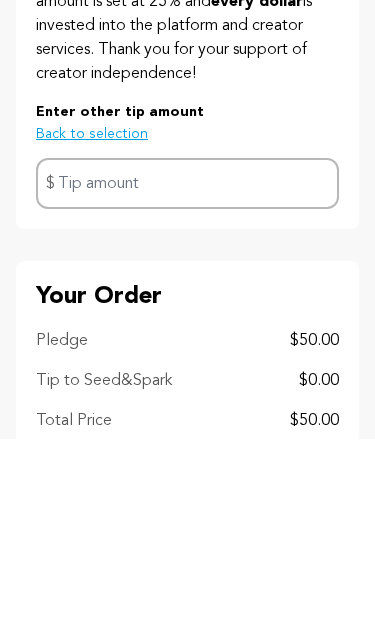 scroll, scrollTop: 1462, scrollLeft: 0, axis: vertical 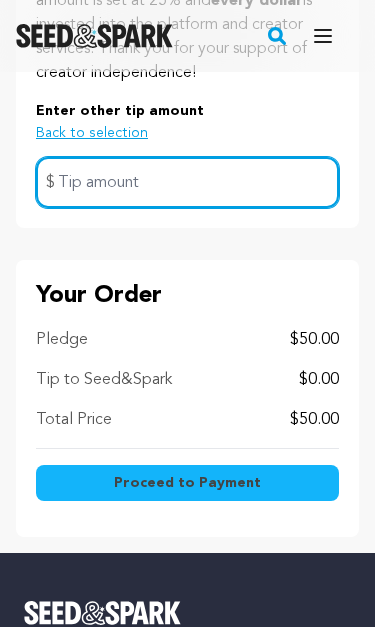 click at bounding box center [187, 182] 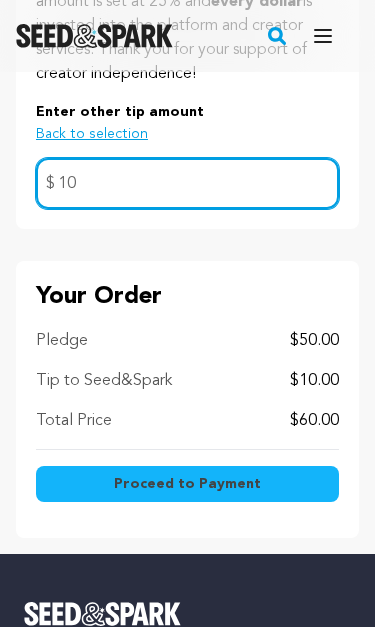 type on "10" 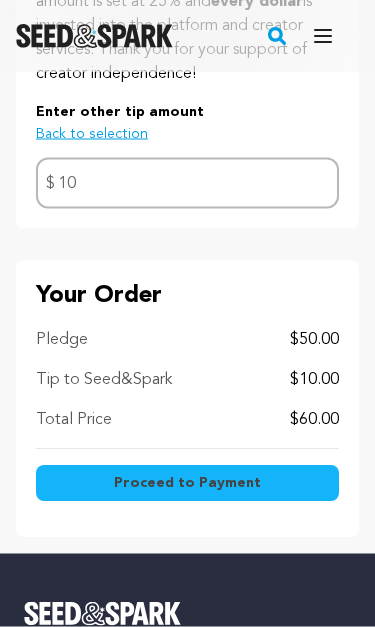 click on "Proceed to Payment" at bounding box center (187, 484) 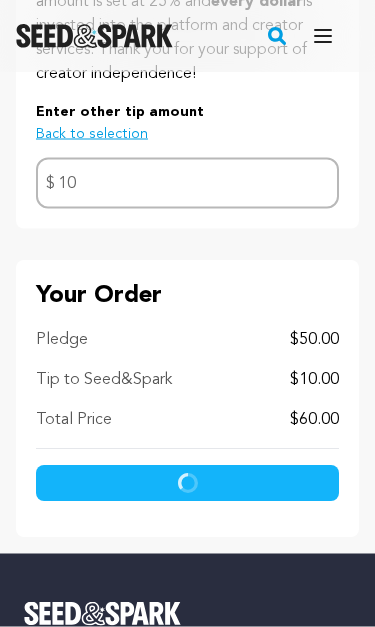 scroll, scrollTop: 1462, scrollLeft: 0, axis: vertical 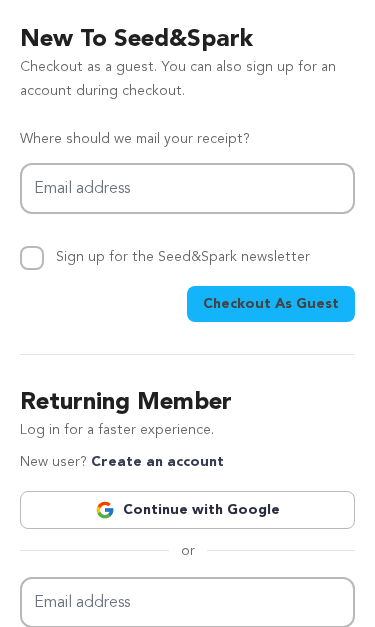 type on "[EMAIL_ADDRESS][DOMAIN_NAME]" 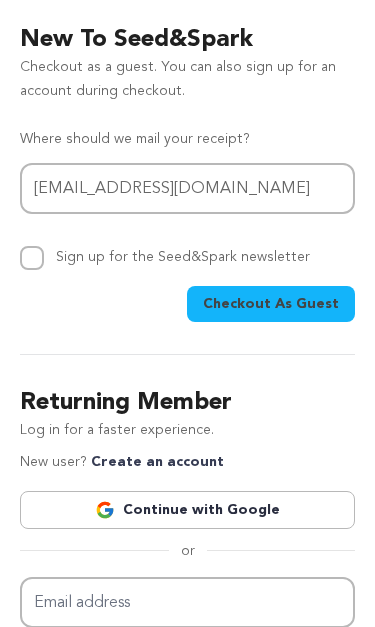 type on "[EMAIL_ADDRESS][DOMAIN_NAME]" 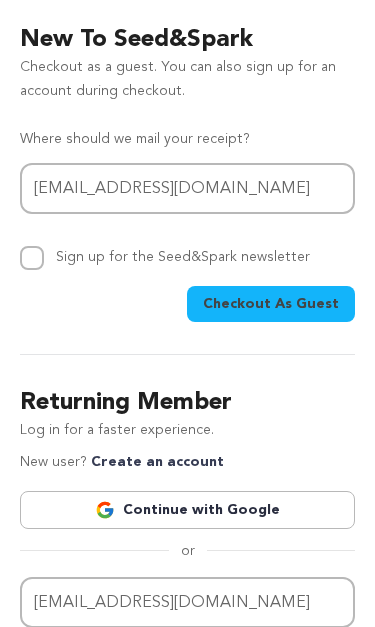 type on "[EMAIL_ADDRESS][DOMAIN_NAME]" 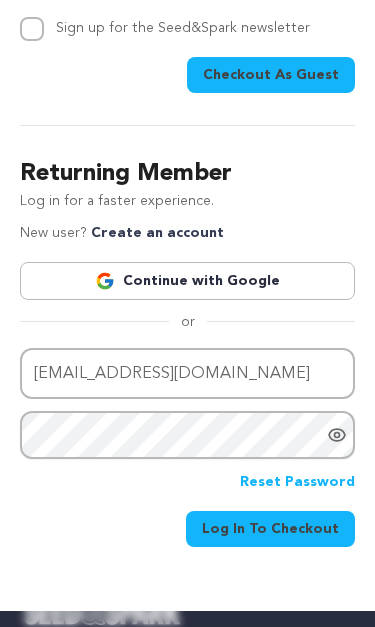 scroll, scrollTop: 230, scrollLeft: 0, axis: vertical 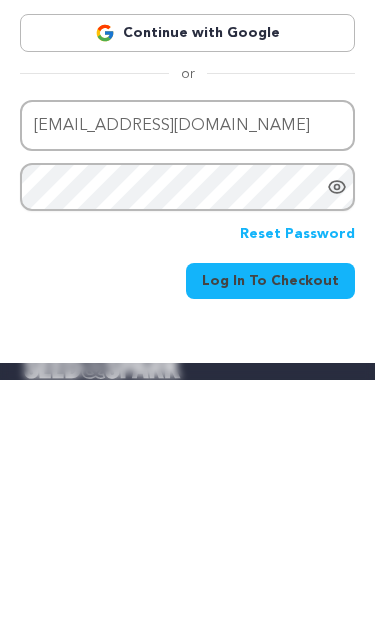 click 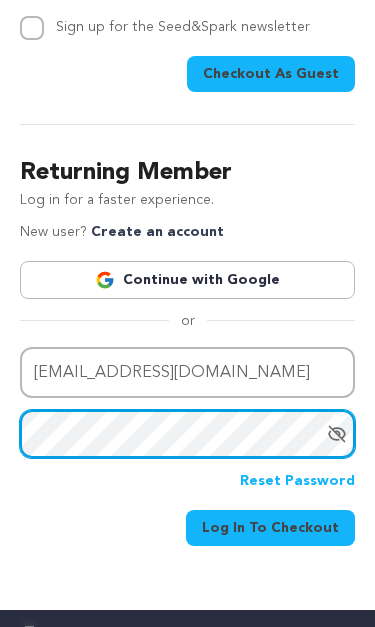 scroll, scrollTop: 1708, scrollLeft: 0, axis: vertical 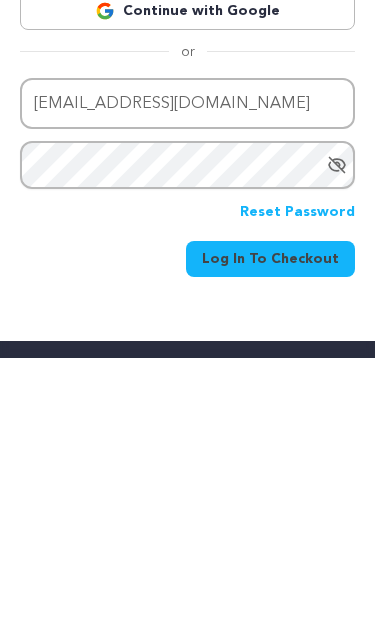 click on "Log In To Checkout" at bounding box center [270, 528] 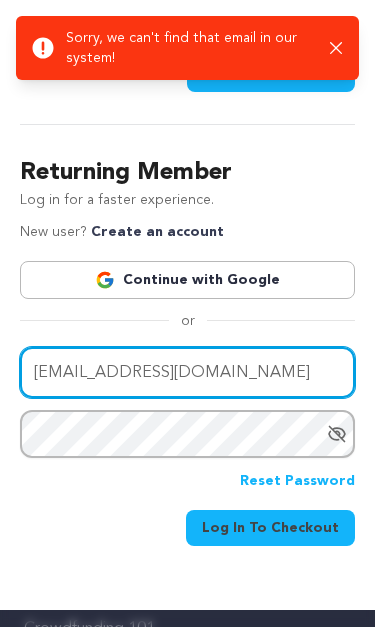 click on "[EMAIL_ADDRESS][DOMAIN_NAME]" at bounding box center (187, 372) 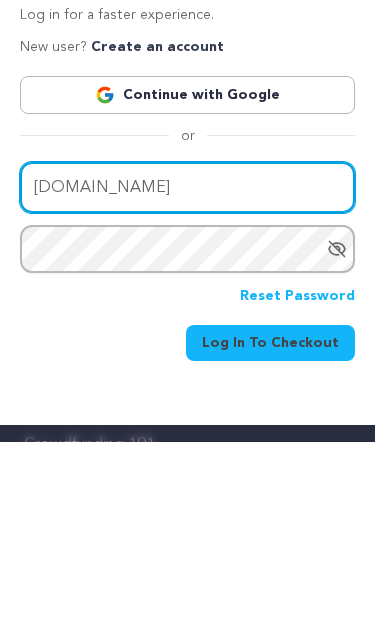 click on "[DOMAIN_NAME]" at bounding box center [187, 372] 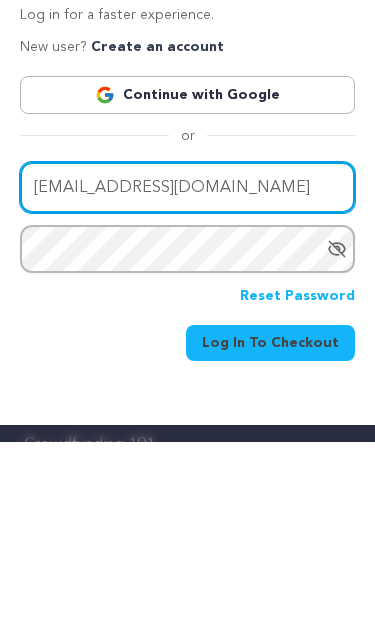 type on "[EMAIL_ADDRESS][DOMAIN_NAME]" 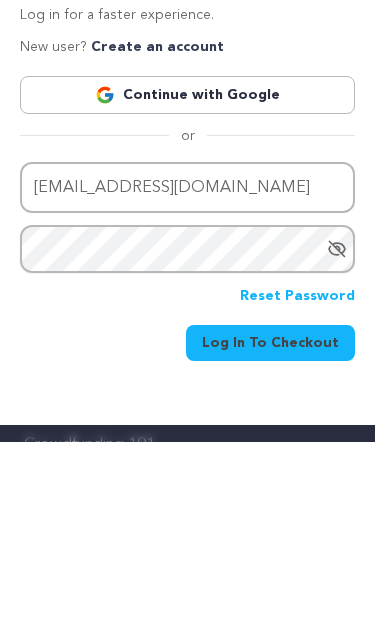 click on "Log In To Checkout" at bounding box center [270, 528] 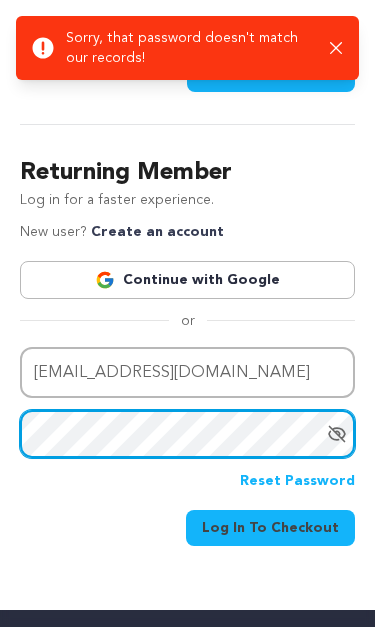 scroll, scrollTop: 2162, scrollLeft: 0, axis: vertical 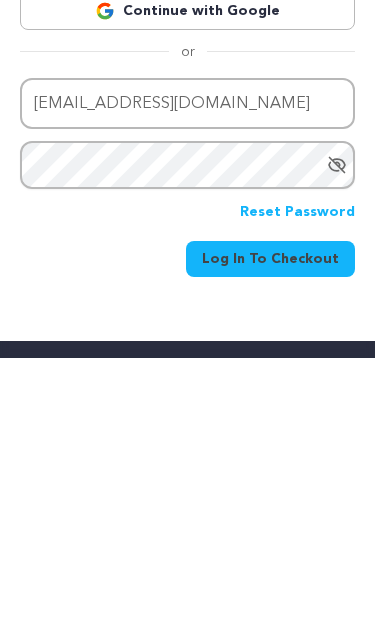 click on "Log In To Checkout" at bounding box center (270, 528) 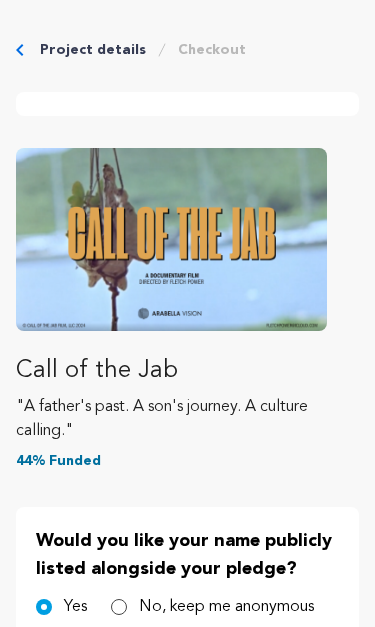 scroll, scrollTop: 0, scrollLeft: 0, axis: both 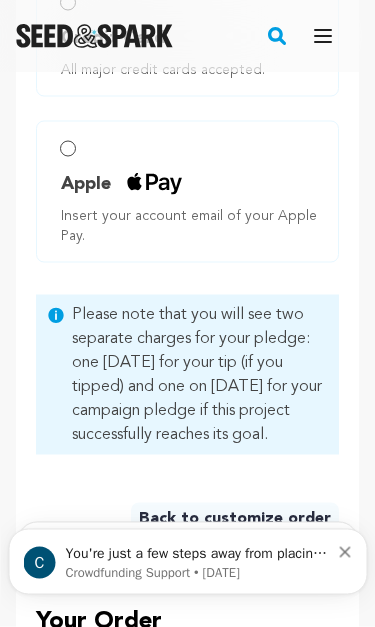 click on "Insert your account email of your Apple Pay." at bounding box center [191, 226] 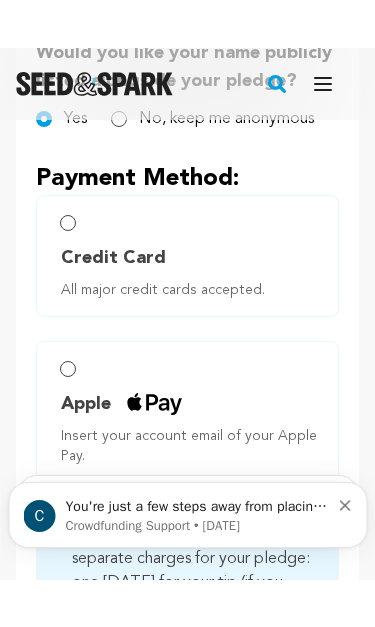 scroll, scrollTop: 635, scrollLeft: 0, axis: vertical 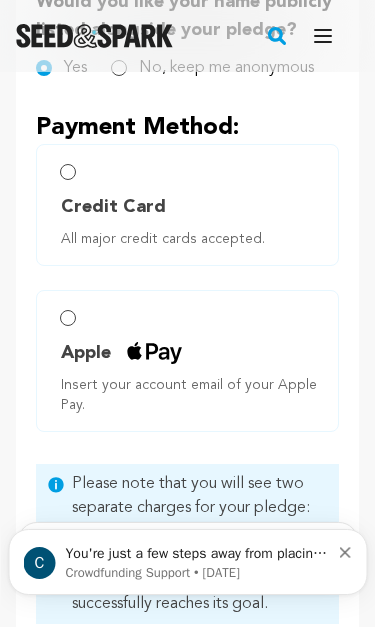 click on "Credit Card" at bounding box center (191, 207) 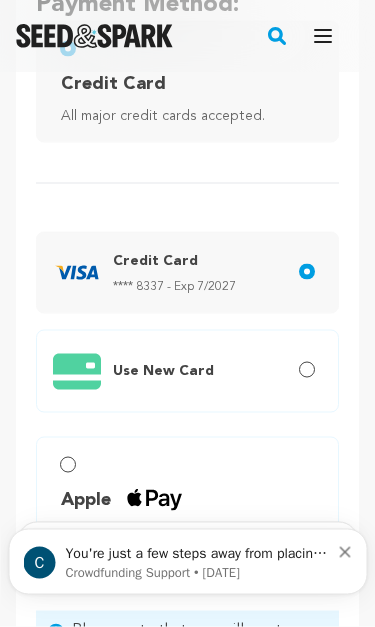 click on "Use New Card" at bounding box center (307, 370) 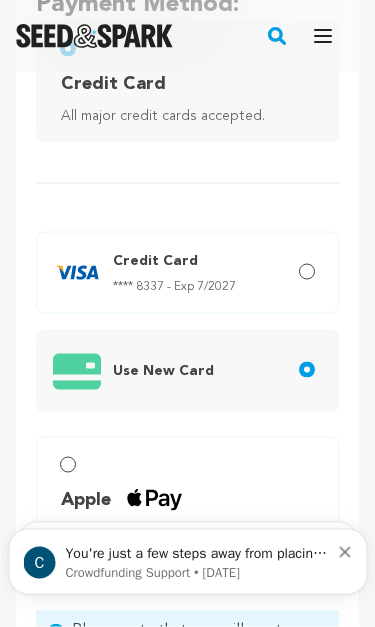 scroll, scrollTop: 759, scrollLeft: 0, axis: vertical 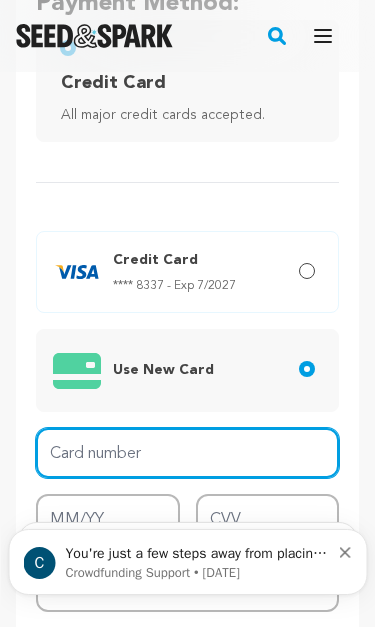 click on "Card number" at bounding box center (187, 453) 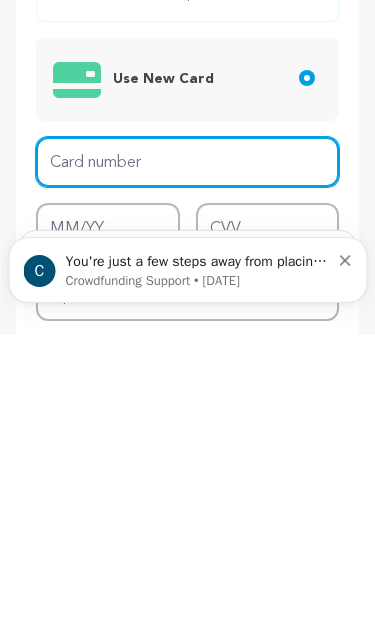 click on "Card number" at bounding box center [187, 454] 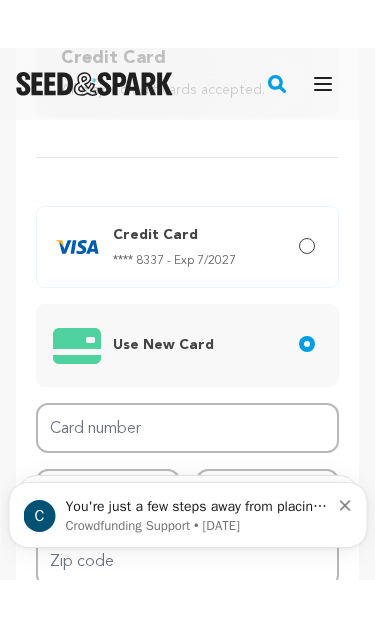 scroll, scrollTop: 834, scrollLeft: 0, axis: vertical 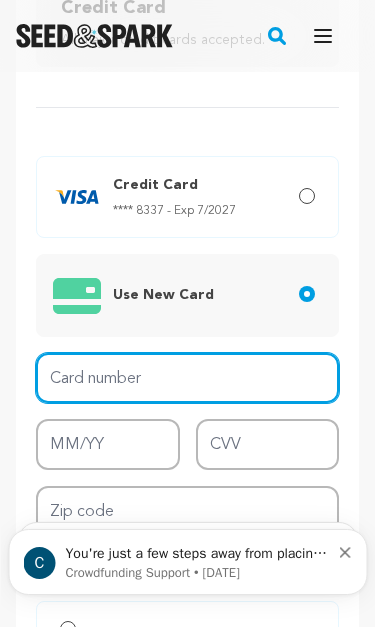 click on "Card number" at bounding box center [187, 378] 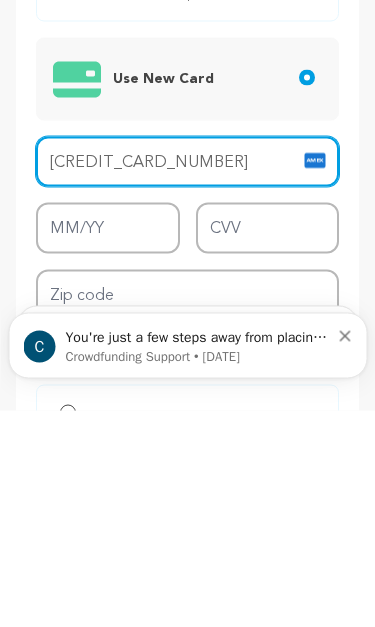 type on "3411 8680 3581 003" 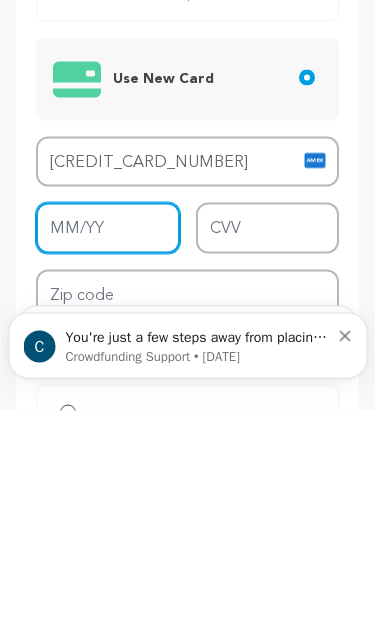 click on "MM/YY" at bounding box center [108, 444] 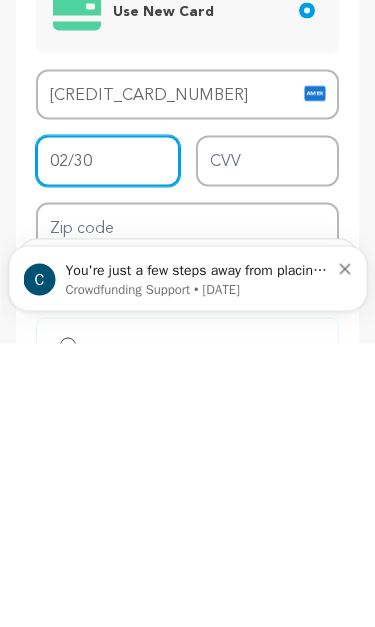 type on "02/30" 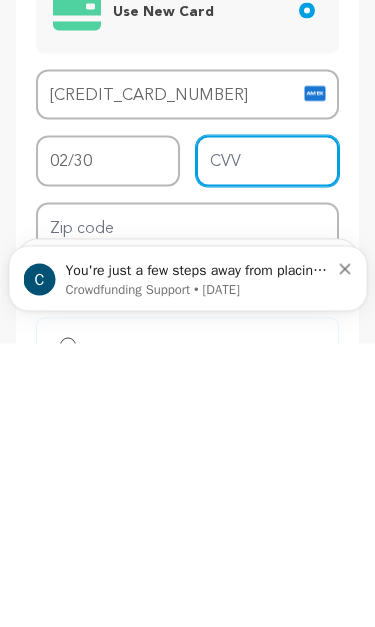 click on "CVV" at bounding box center (268, 444) 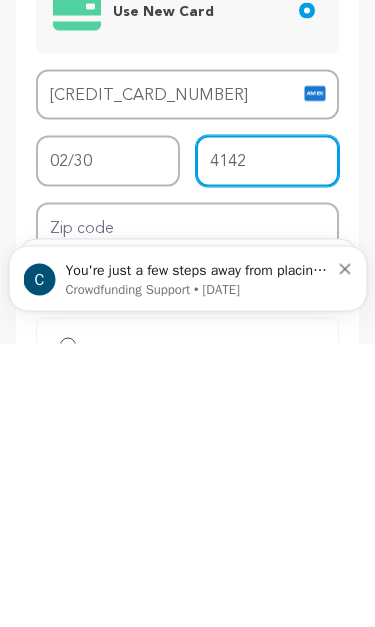 type on "4142" 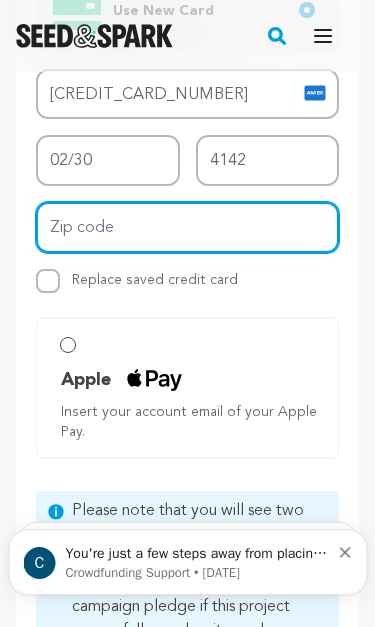 click on "Zip code" at bounding box center [187, 227] 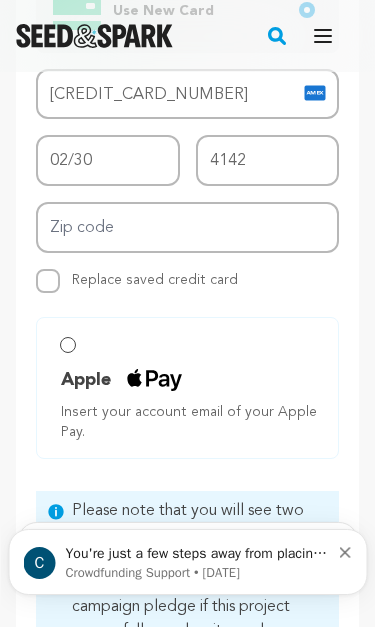 scroll, scrollTop: 1032, scrollLeft: 0, axis: vertical 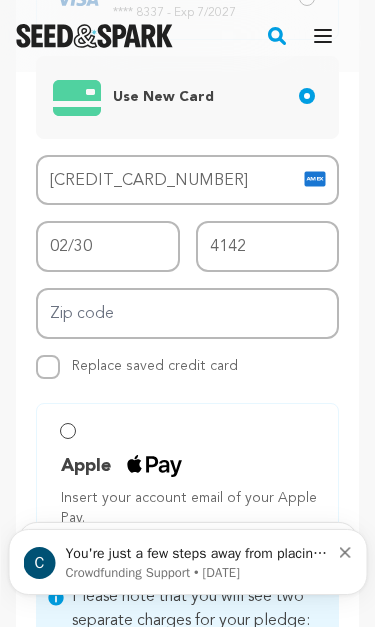 type on "91506" 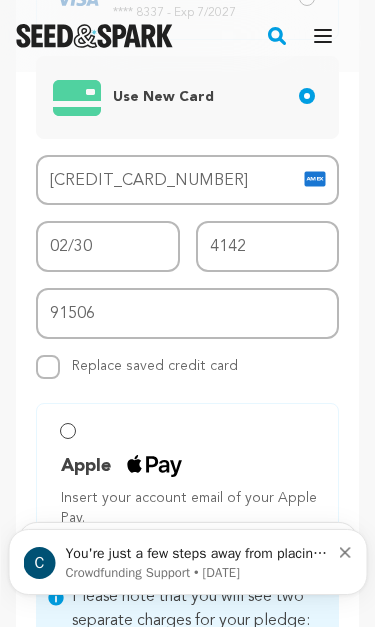 click on "Credit Card
All major credit cards accepted.
Credit Card
**** 8337 - Exp 7/2027
Use New Card
Card number
3411 8680 3581 003" at bounding box center (187, 146) 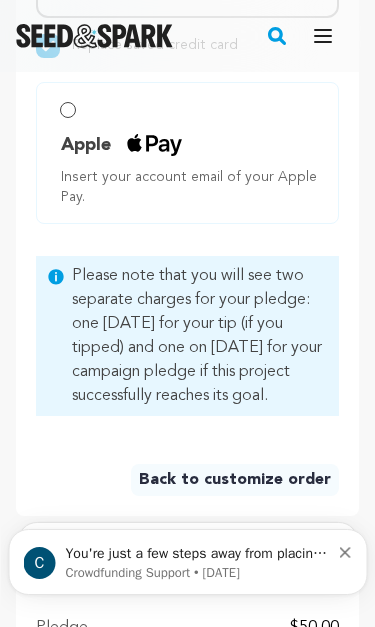 scroll, scrollTop: 1359, scrollLeft: 0, axis: vertical 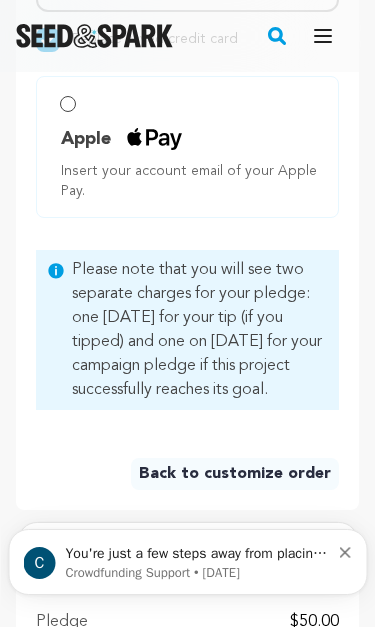 click 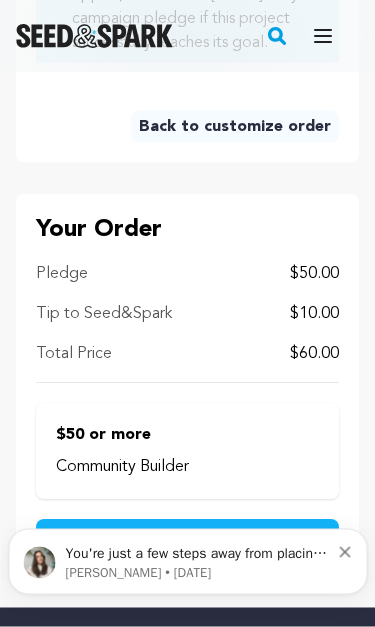 click 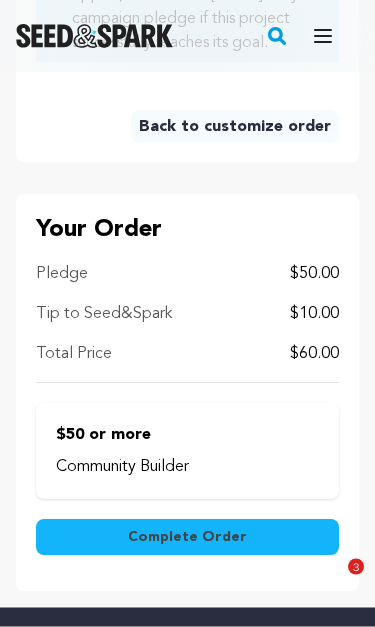 scroll, scrollTop: 1707, scrollLeft: 0, axis: vertical 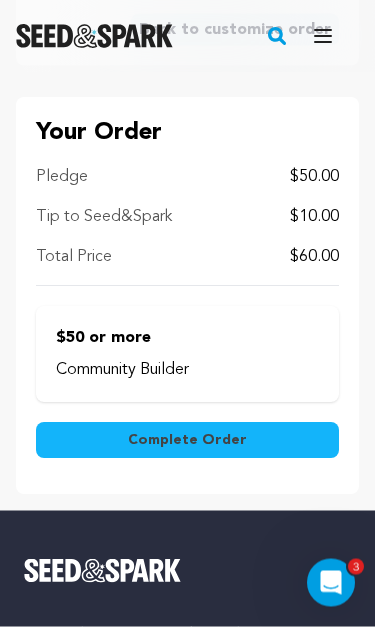 click on "Complete Order" at bounding box center (187, 441) 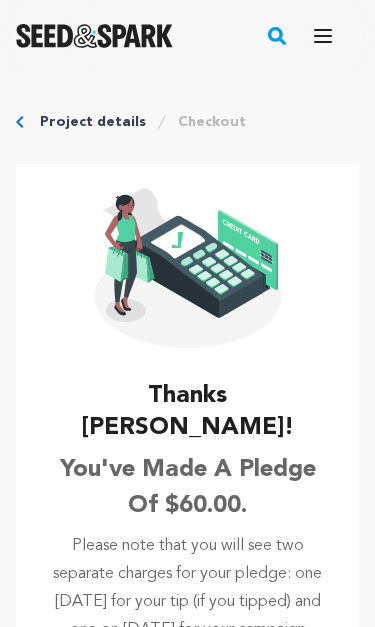 scroll, scrollTop: 0, scrollLeft: 0, axis: both 